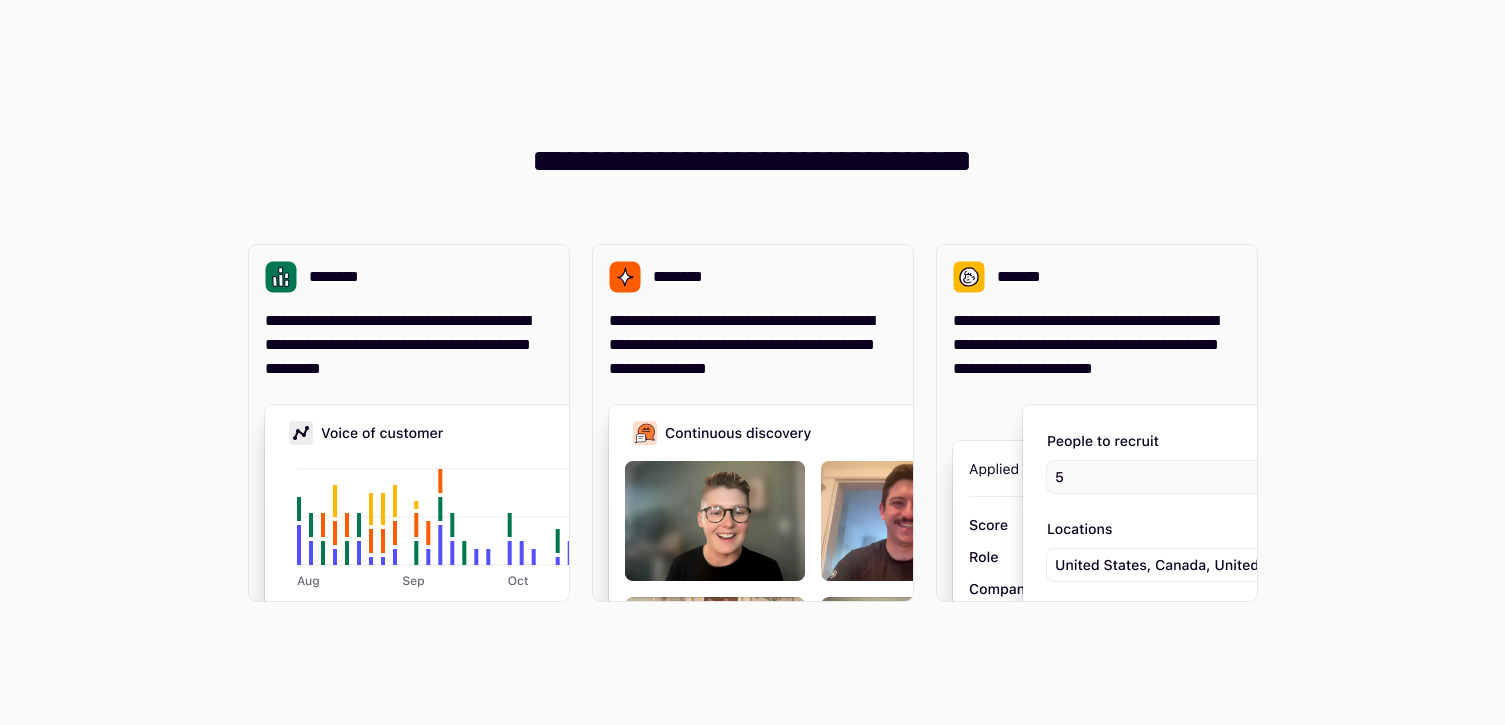 scroll, scrollTop: 0, scrollLeft: 0, axis: both 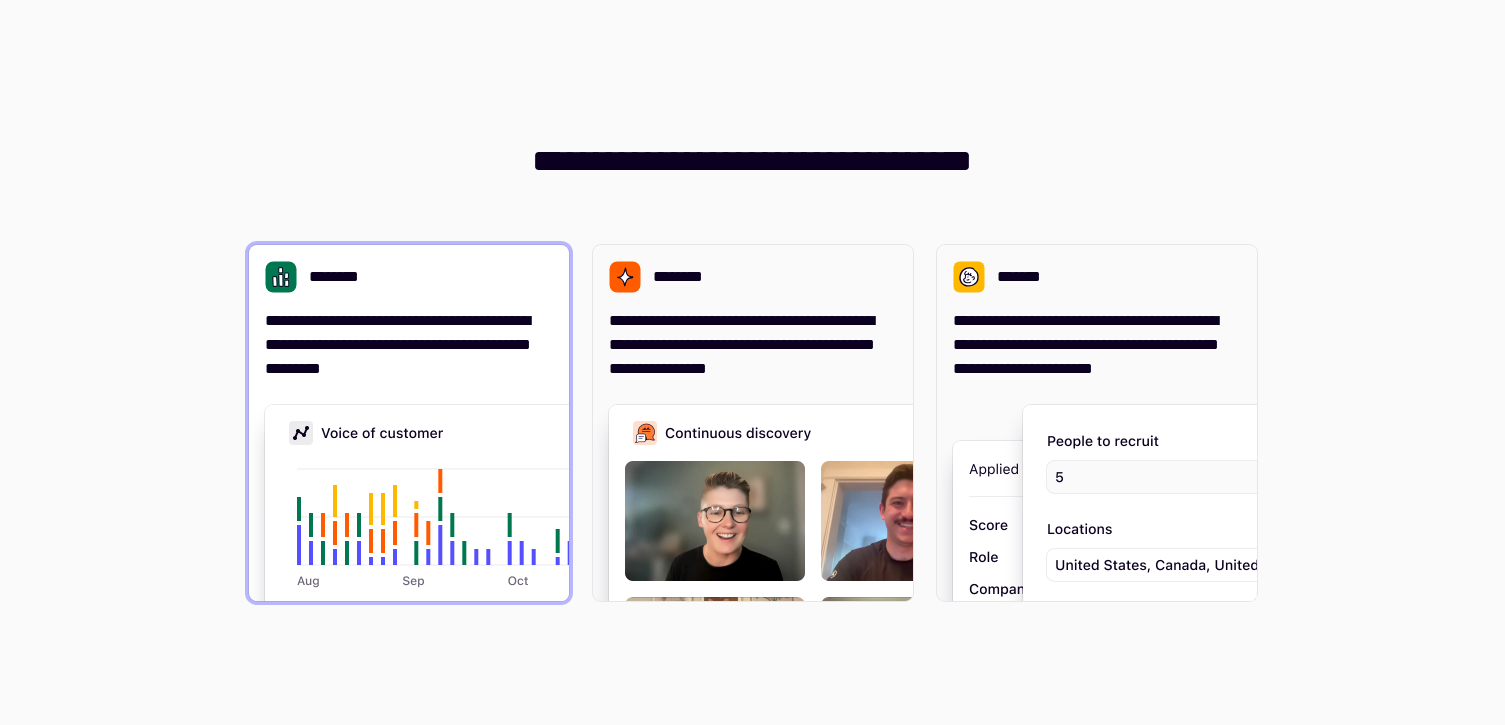 click on "**********" at bounding box center [409, 345] 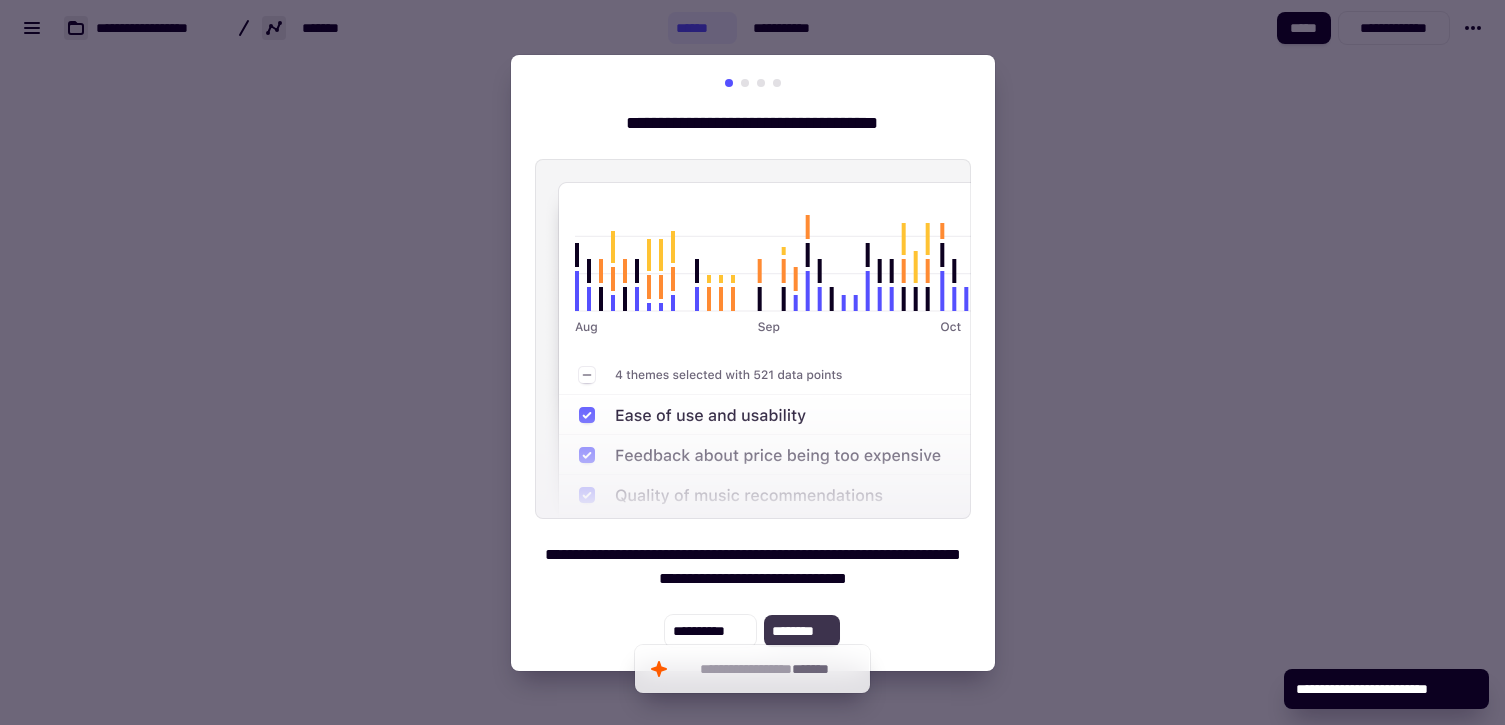 click on "********" 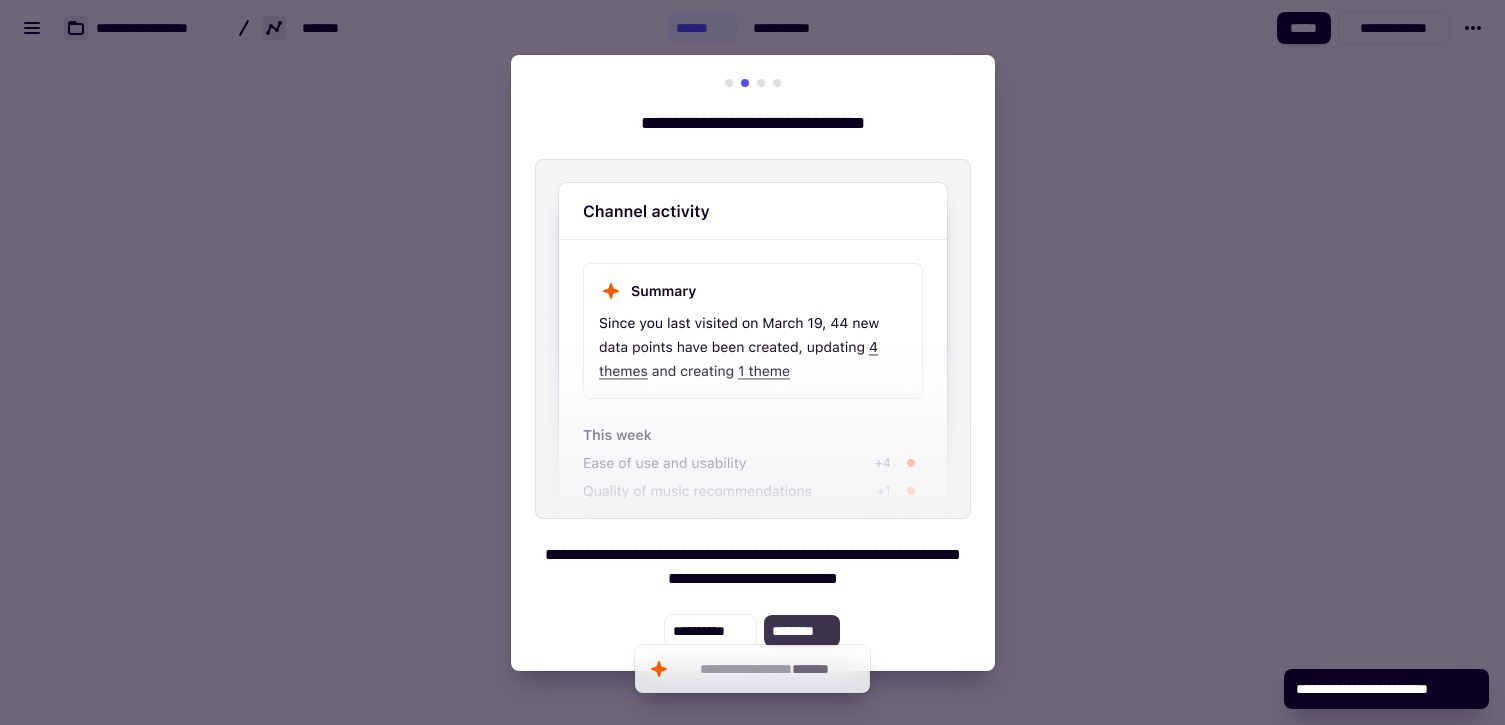 click on "********" 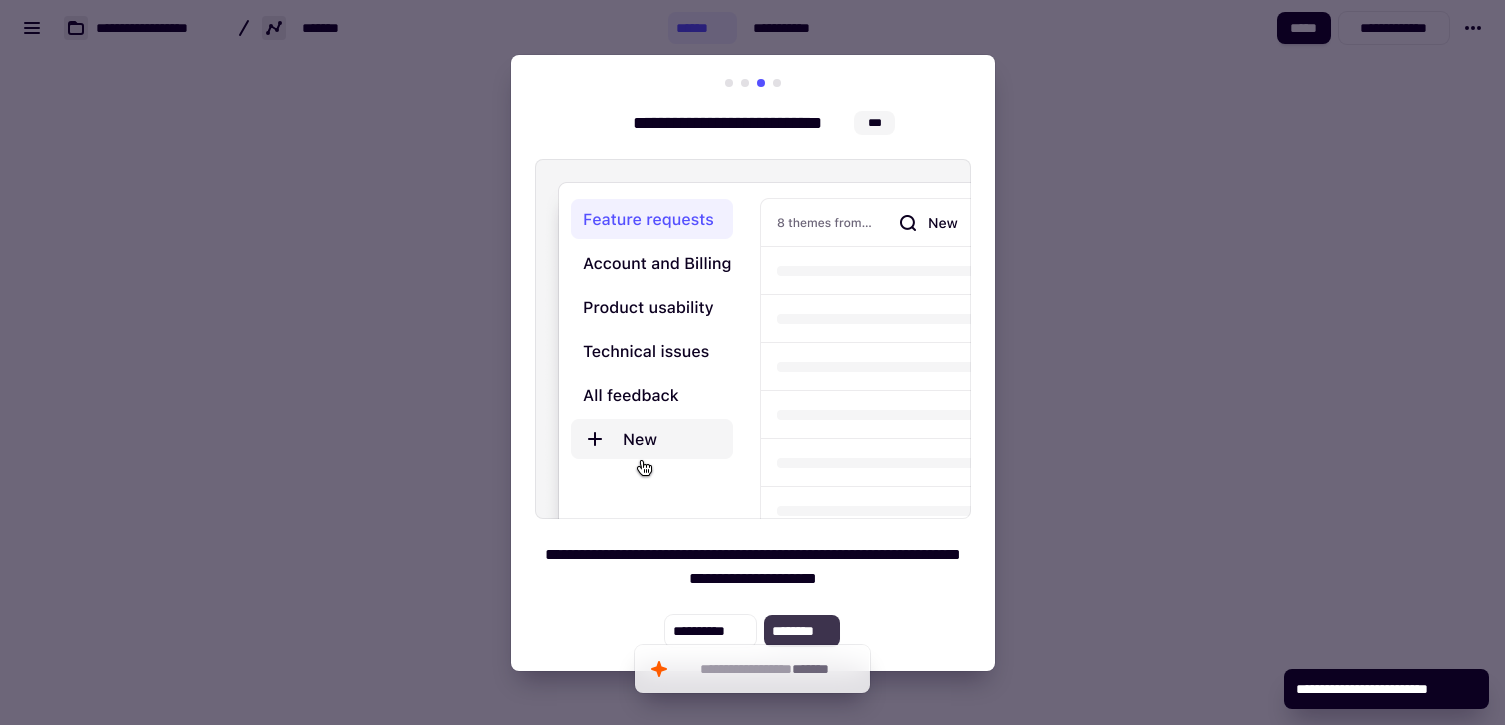 click on "********" 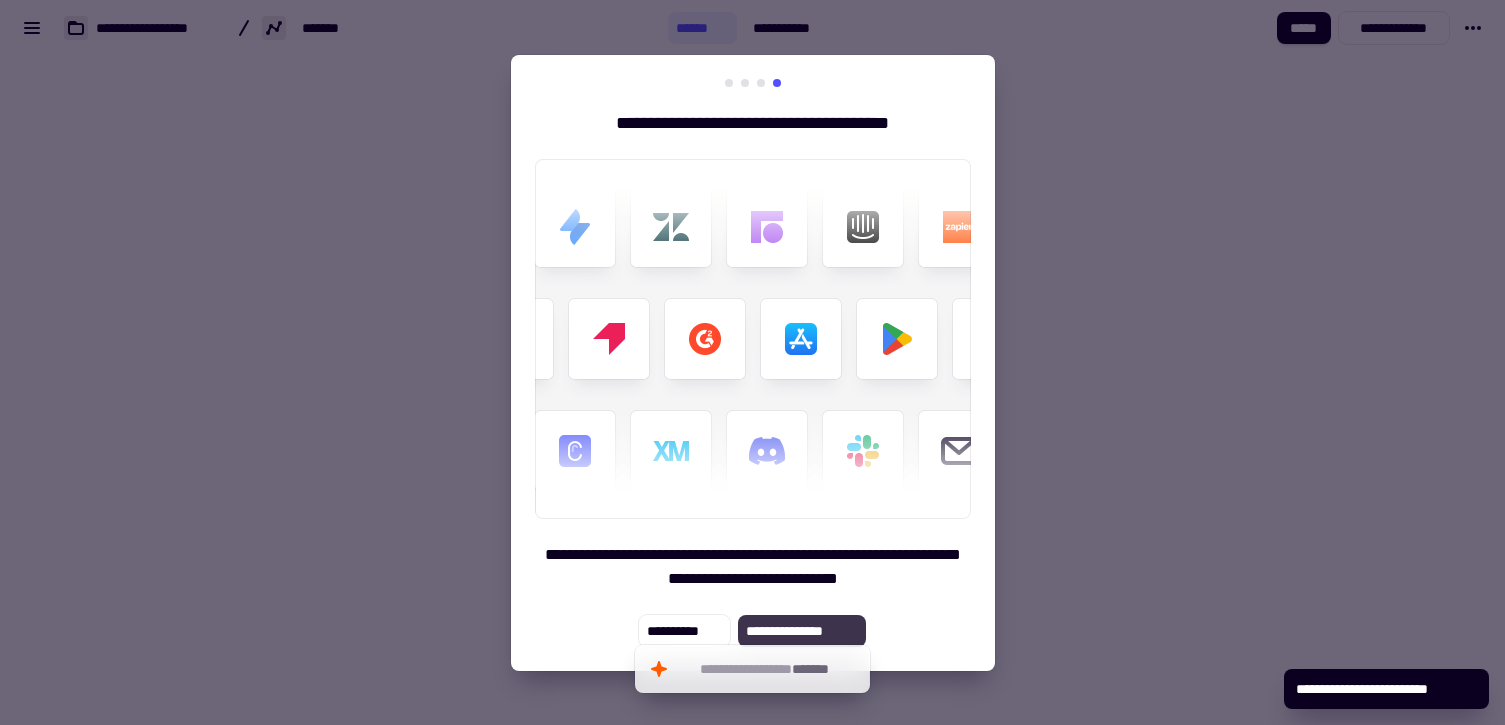 click on "**********" 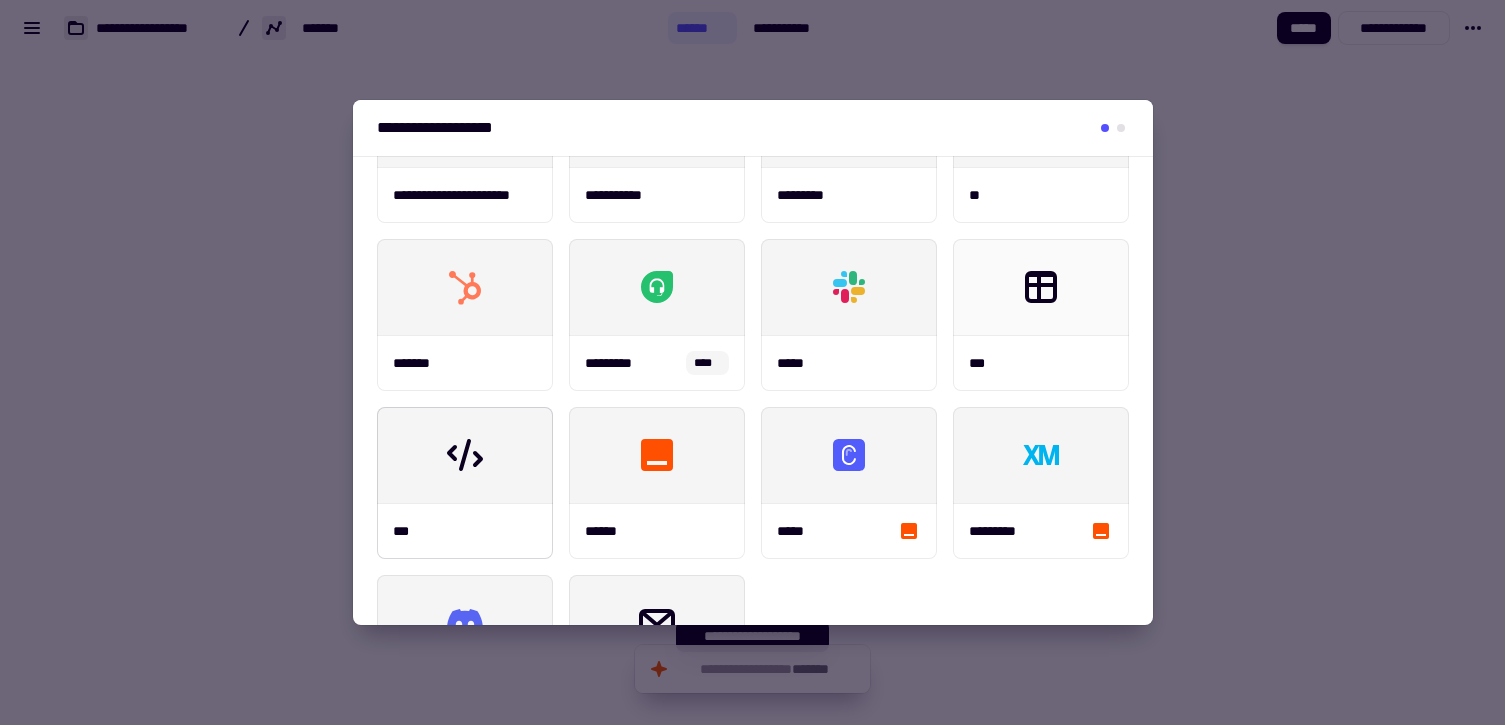 scroll, scrollTop: 0, scrollLeft: 0, axis: both 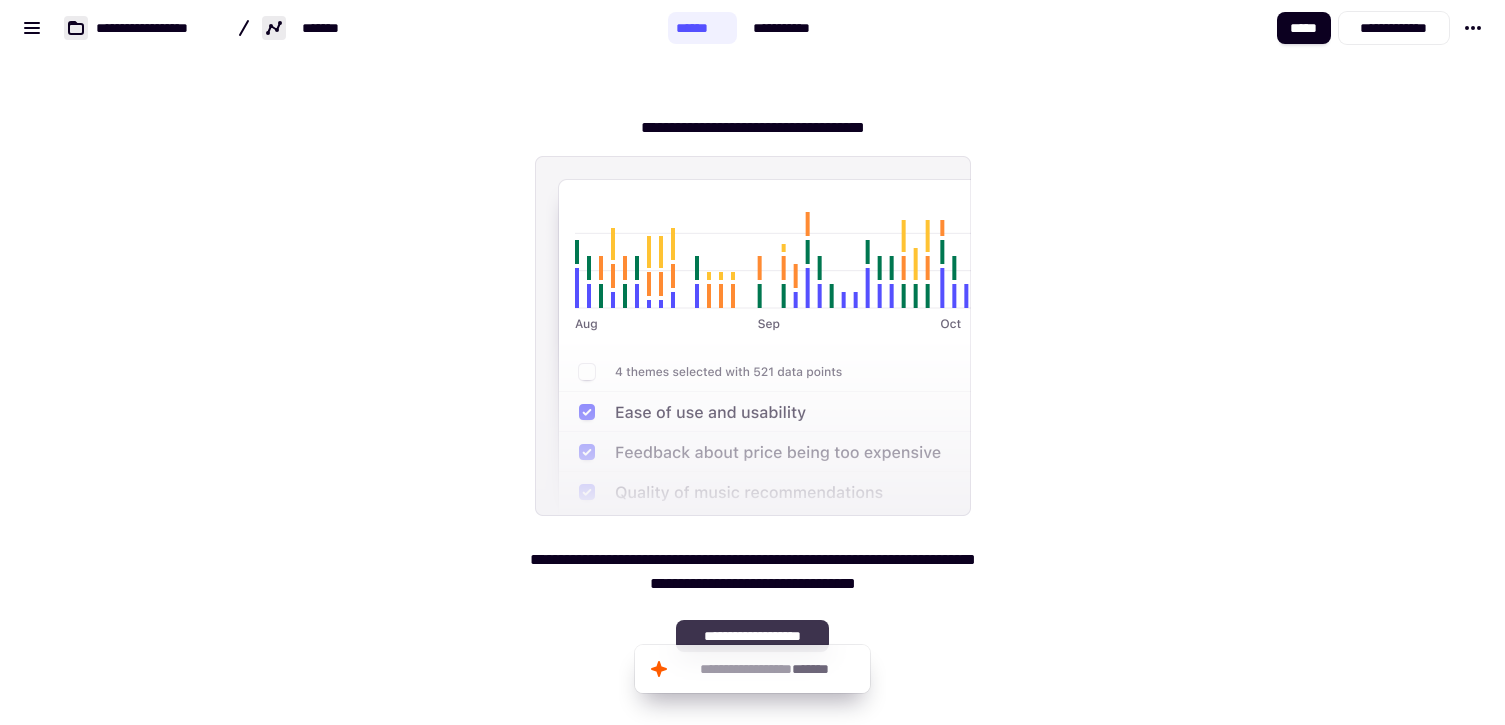 click on "**********" 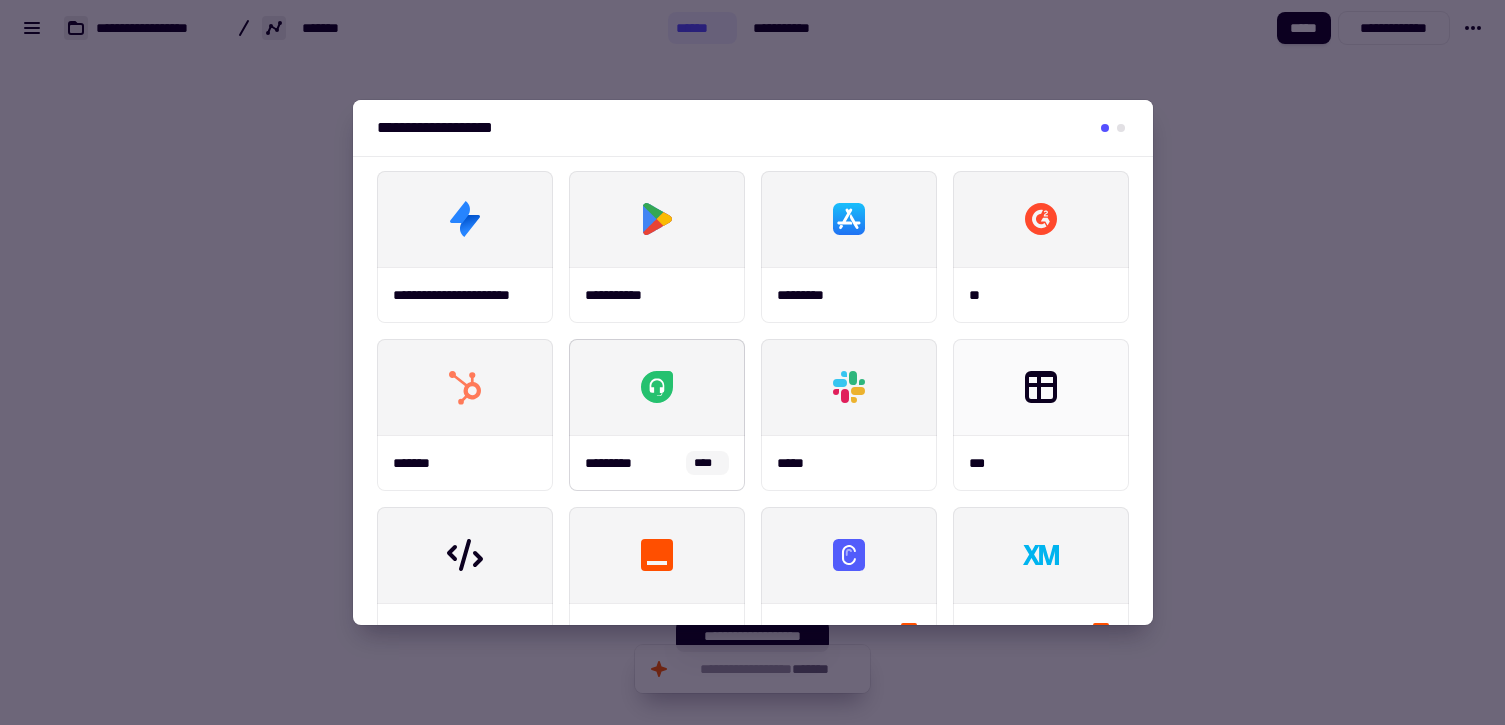 scroll, scrollTop: 0, scrollLeft: 0, axis: both 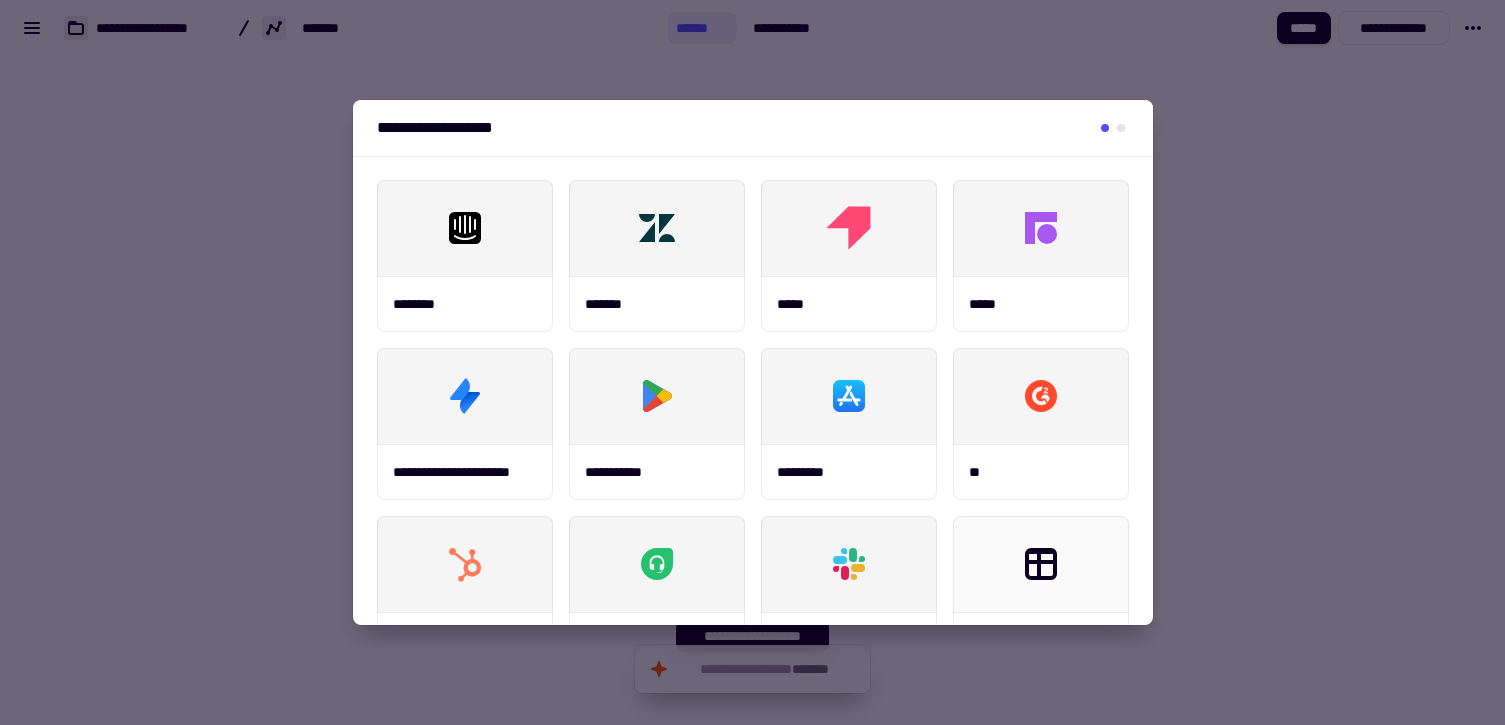 click at bounding box center [1121, 128] 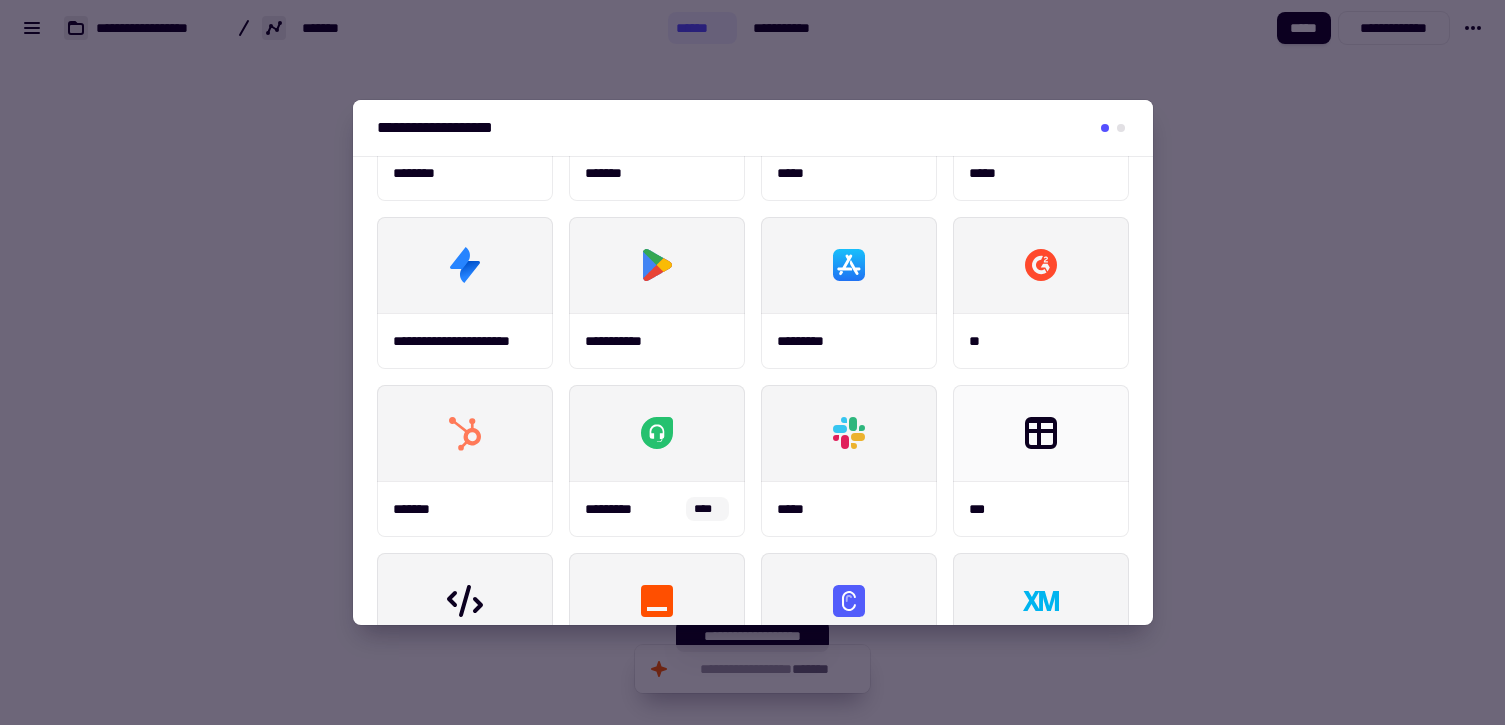 scroll, scrollTop: 403, scrollLeft: 0, axis: vertical 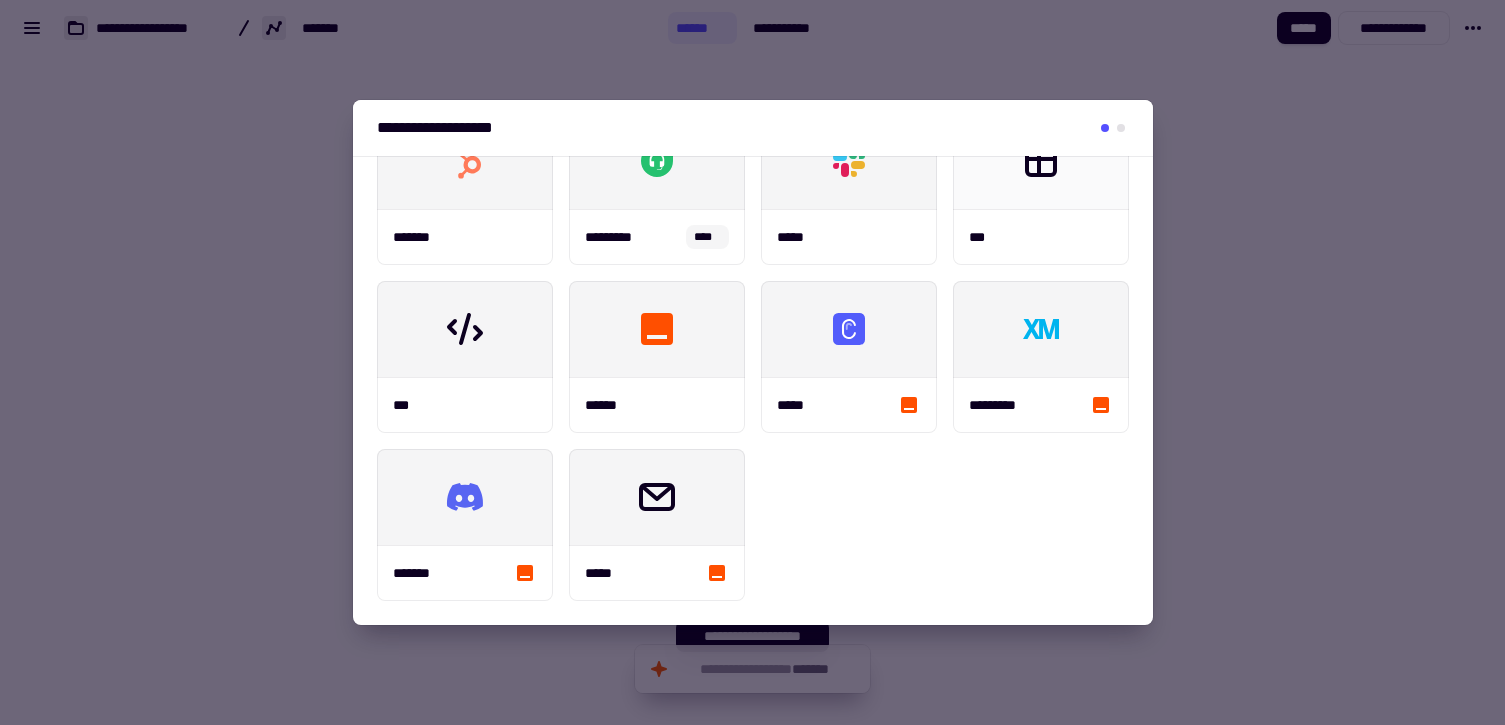 click on "**********" at bounding box center (753, 128) 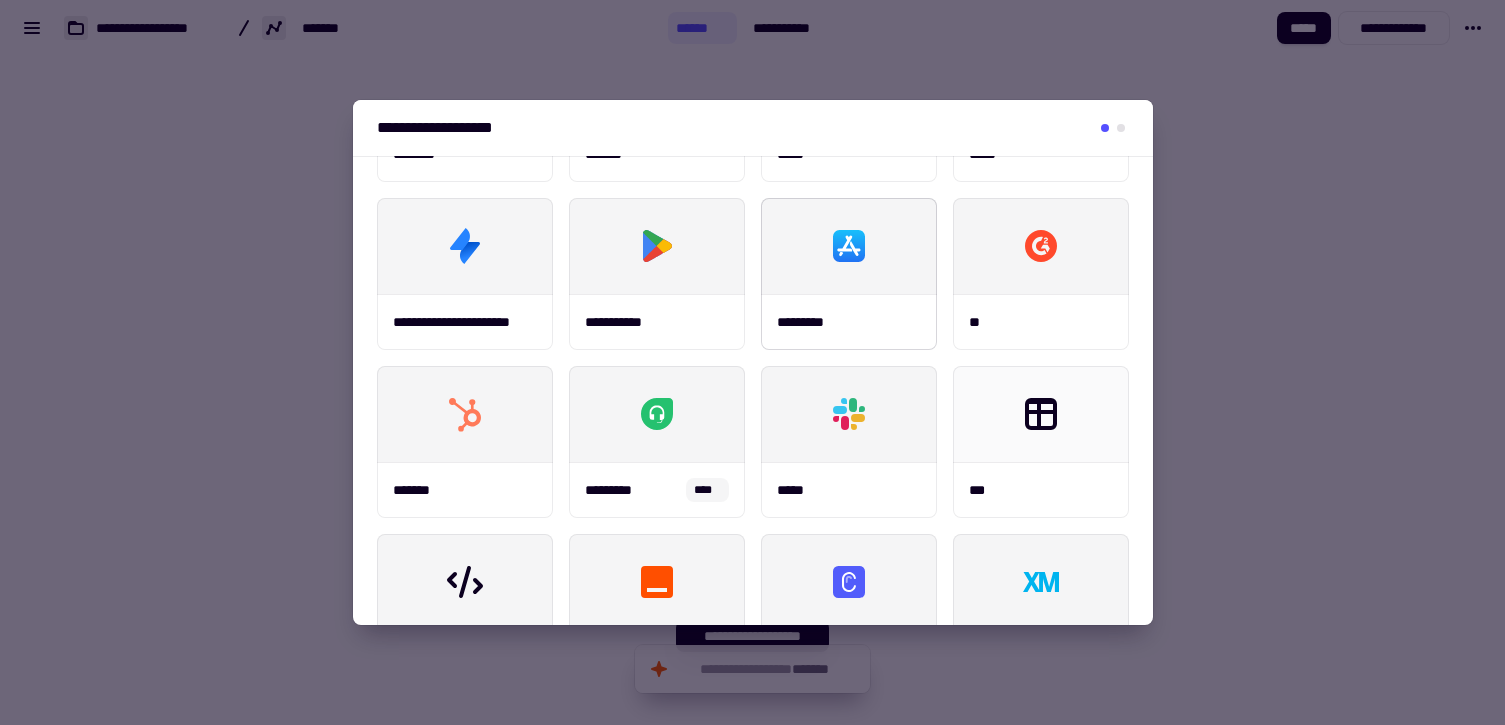 scroll, scrollTop: 403, scrollLeft: 0, axis: vertical 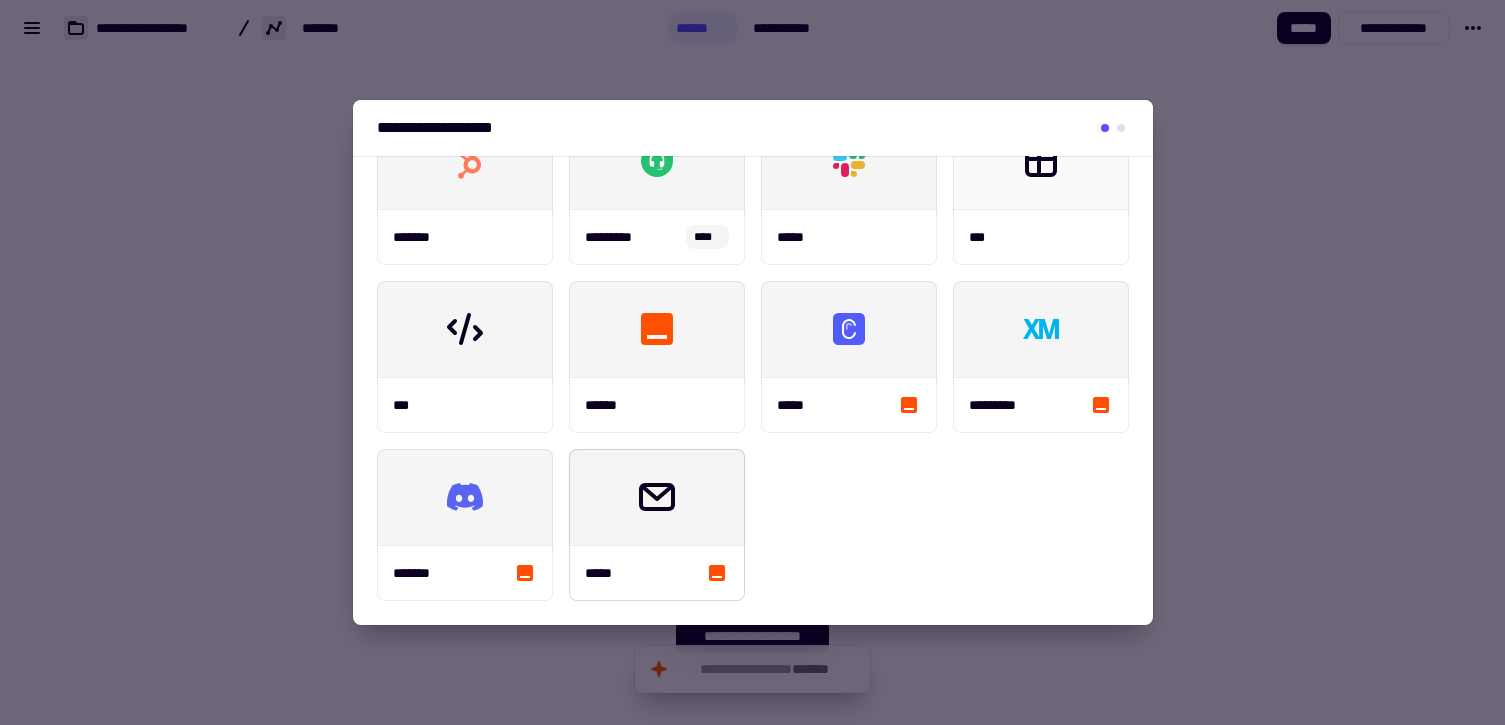 click 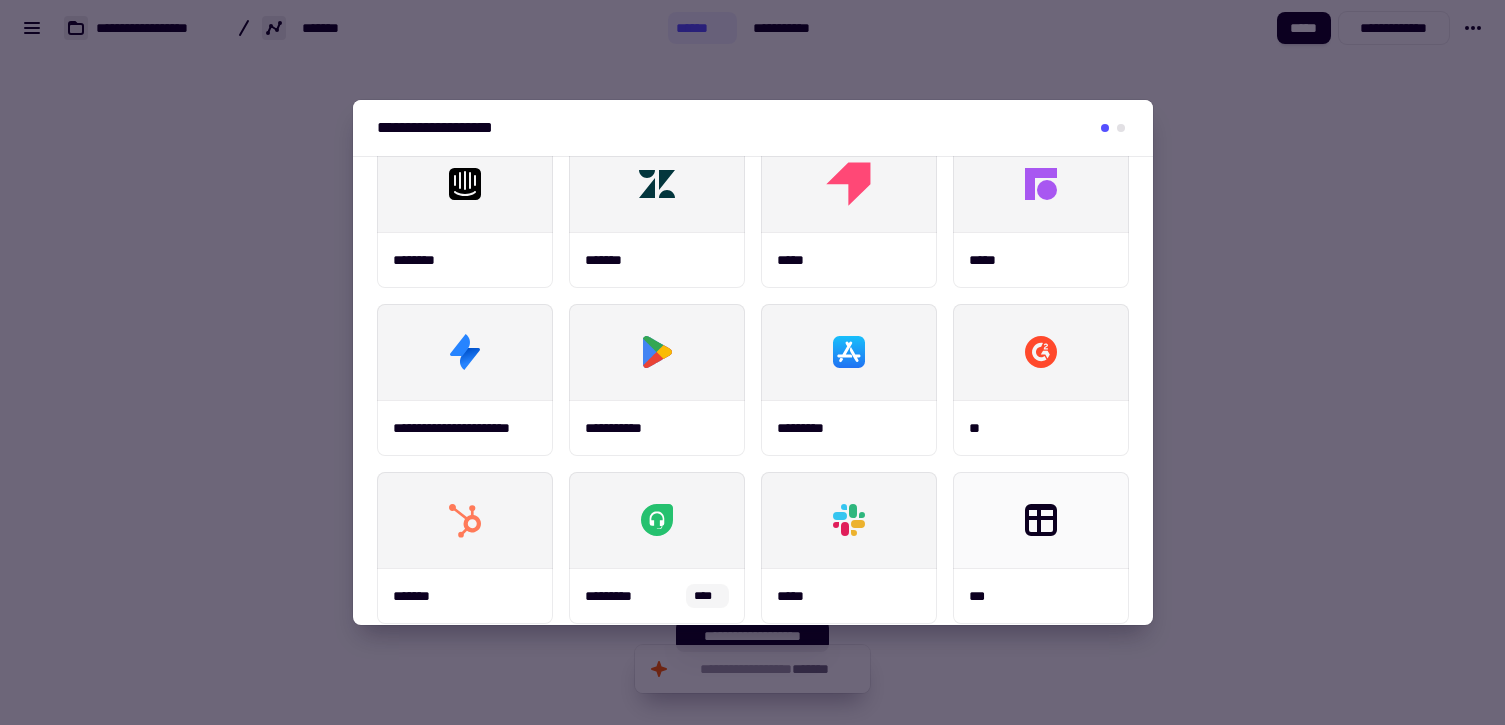 scroll, scrollTop: 0, scrollLeft: 0, axis: both 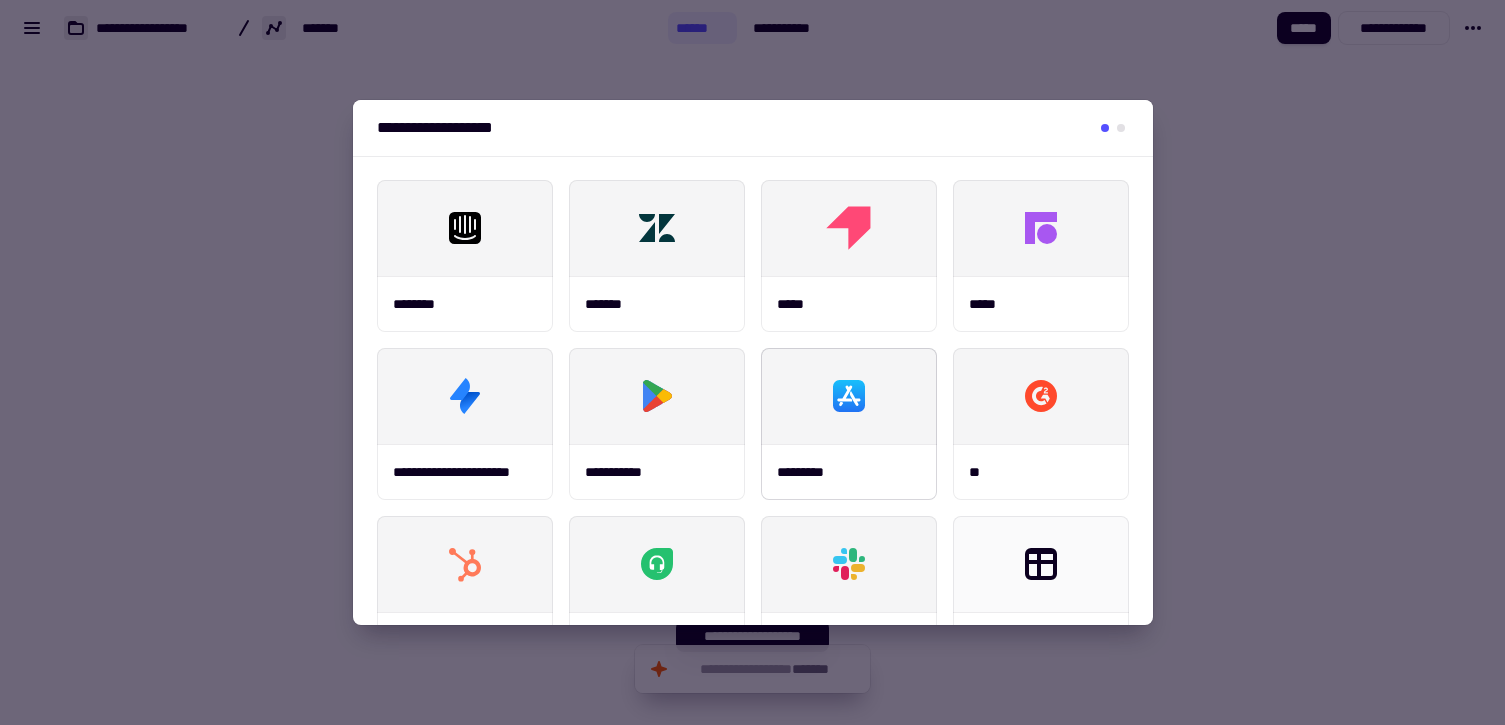 click at bounding box center [849, 396] 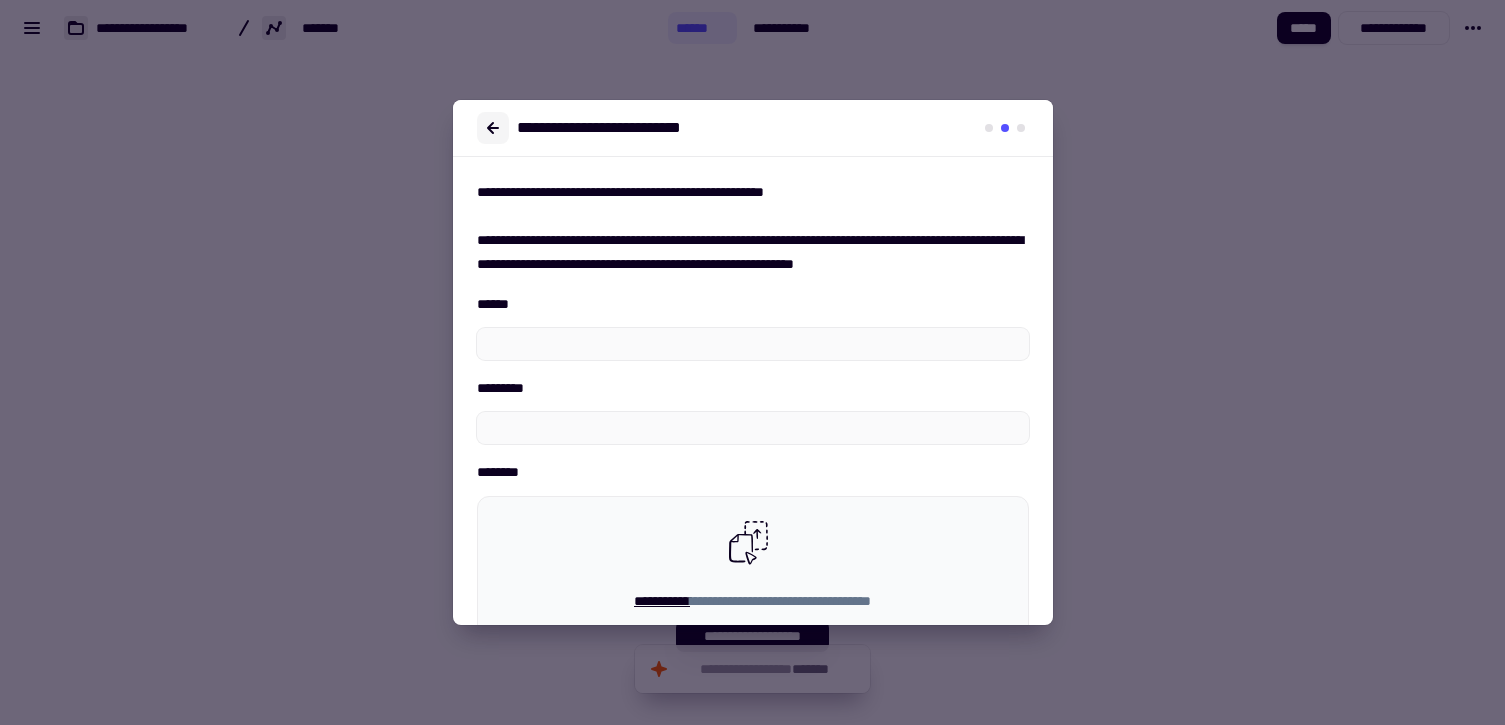 click 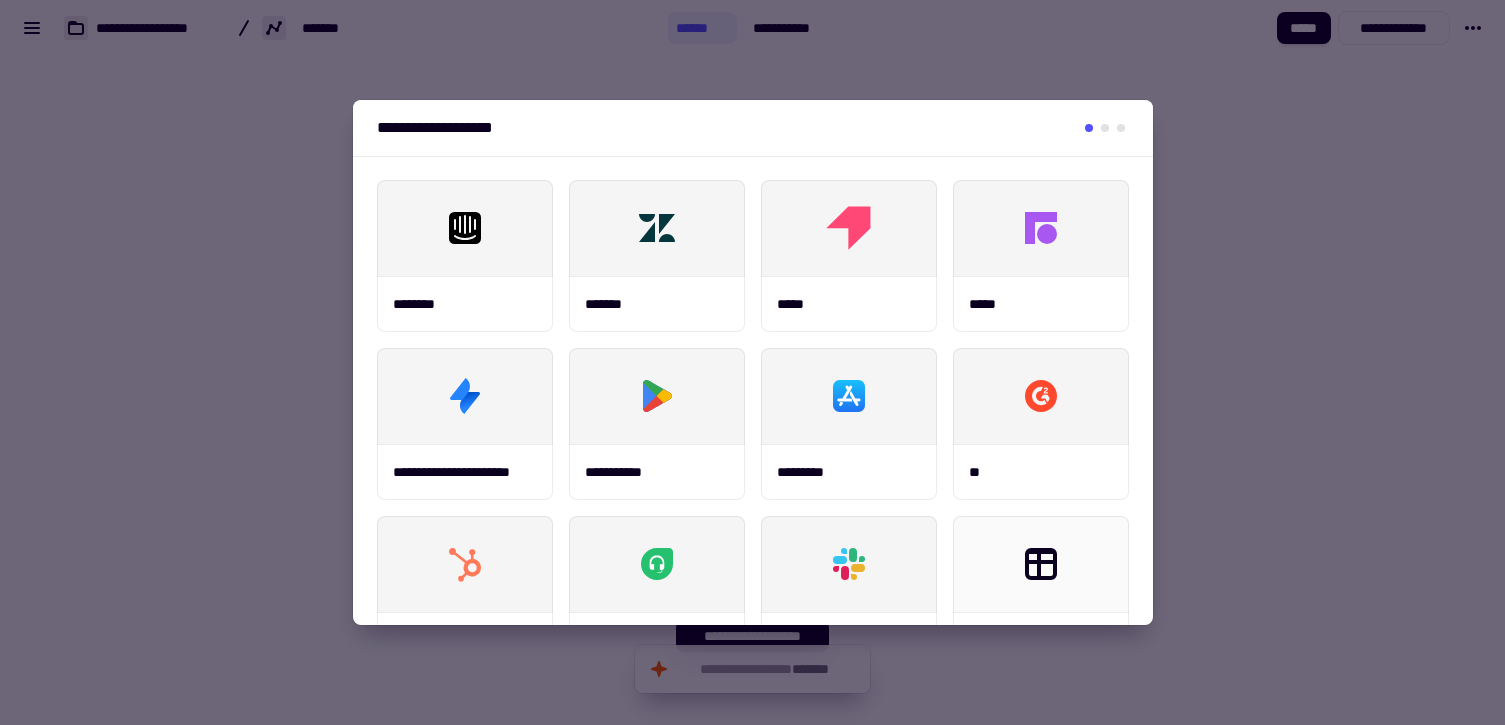 click at bounding box center (752, 362) 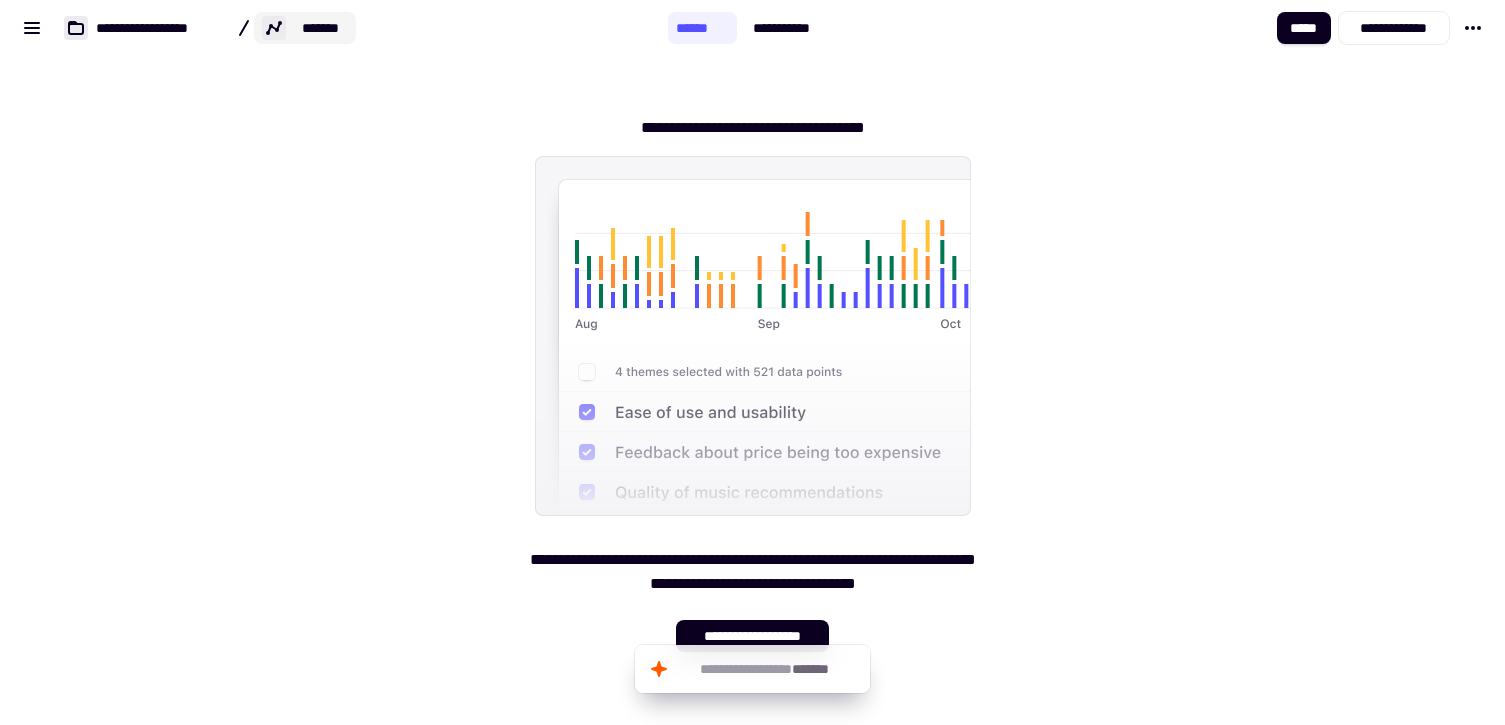 click on "*******" 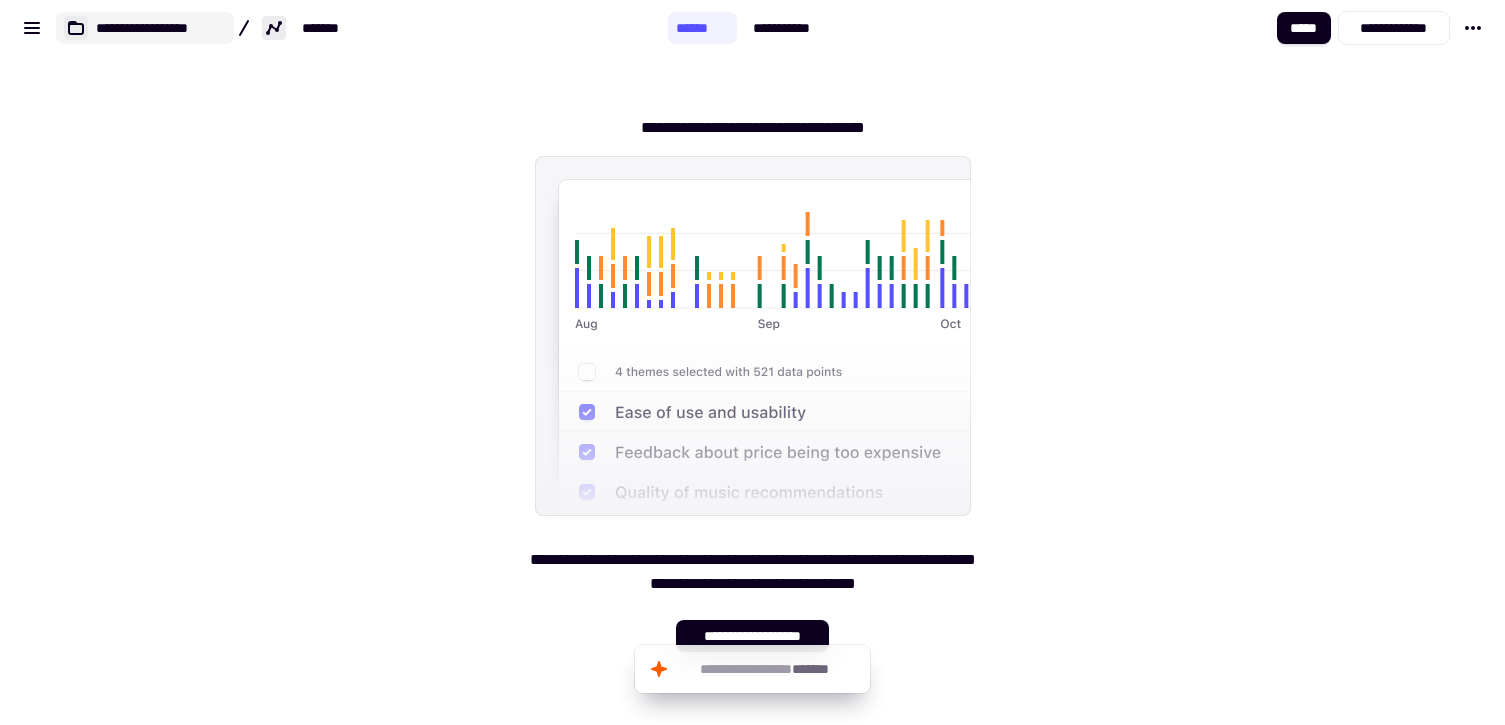 click on "**********" 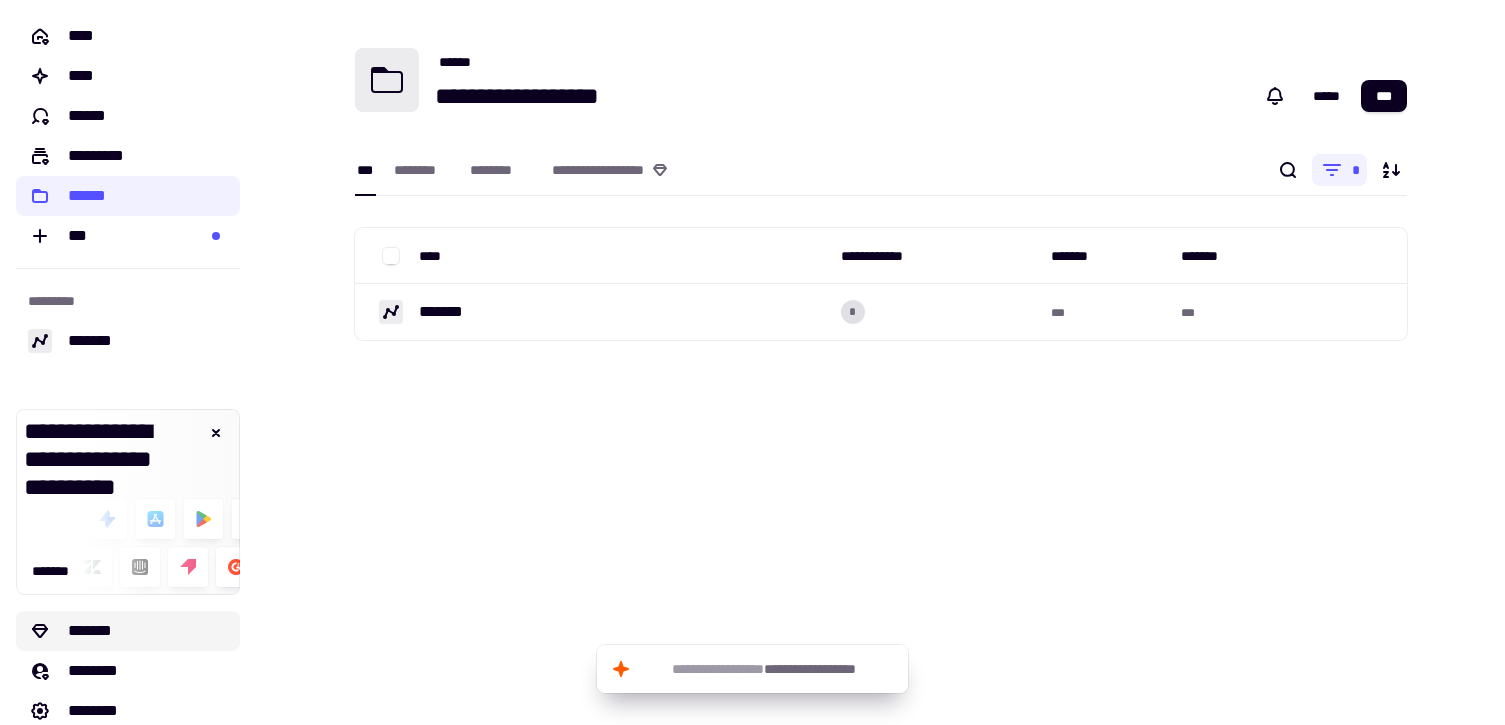 scroll, scrollTop: 62, scrollLeft: 0, axis: vertical 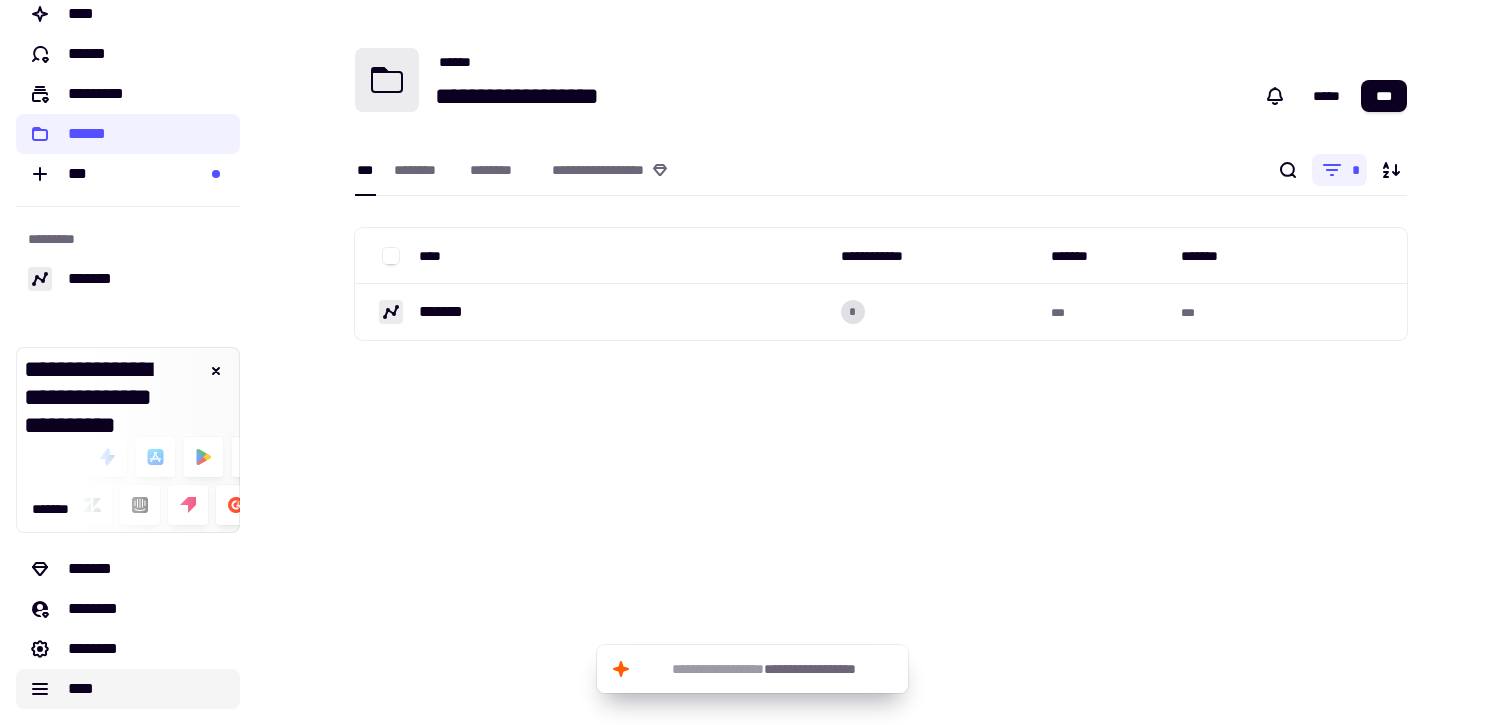 click on "****" 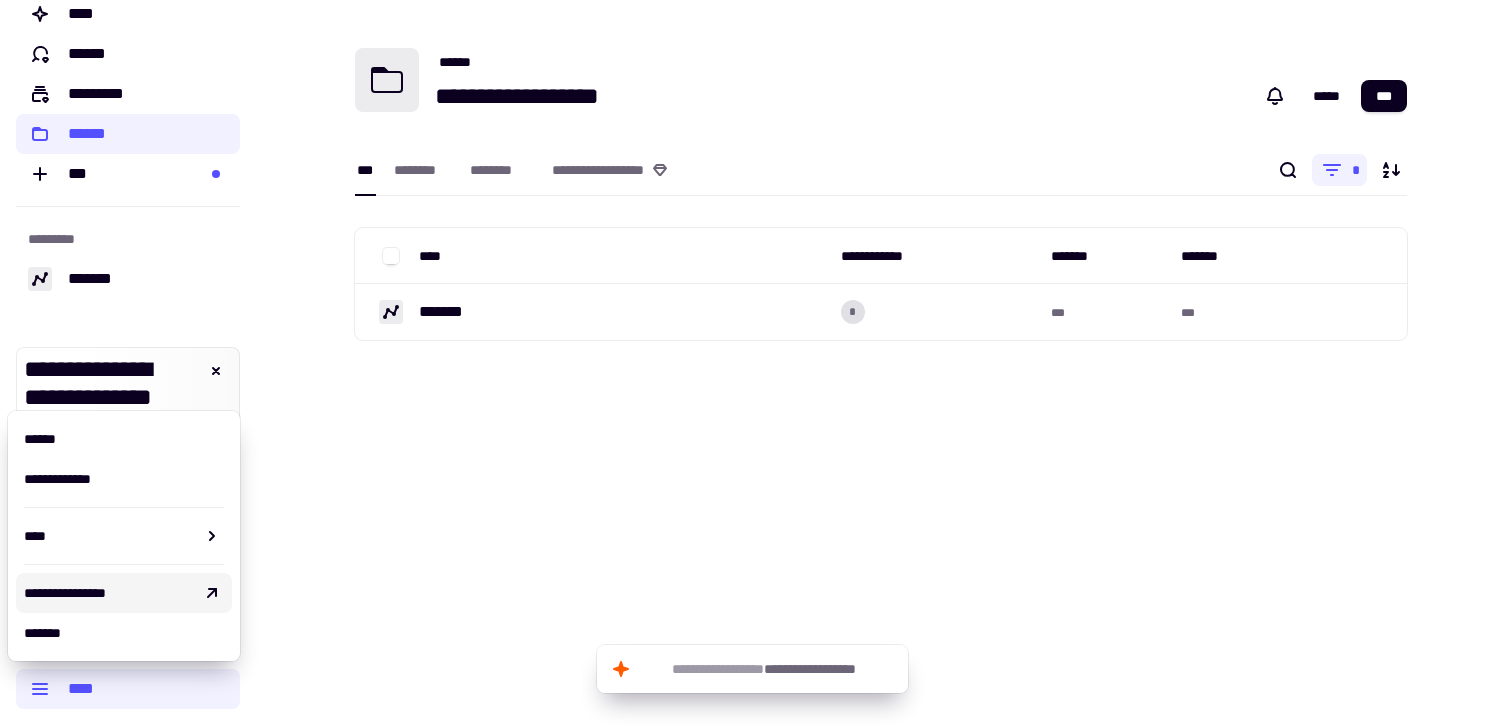 click on "**********" at bounding box center (108, 593) 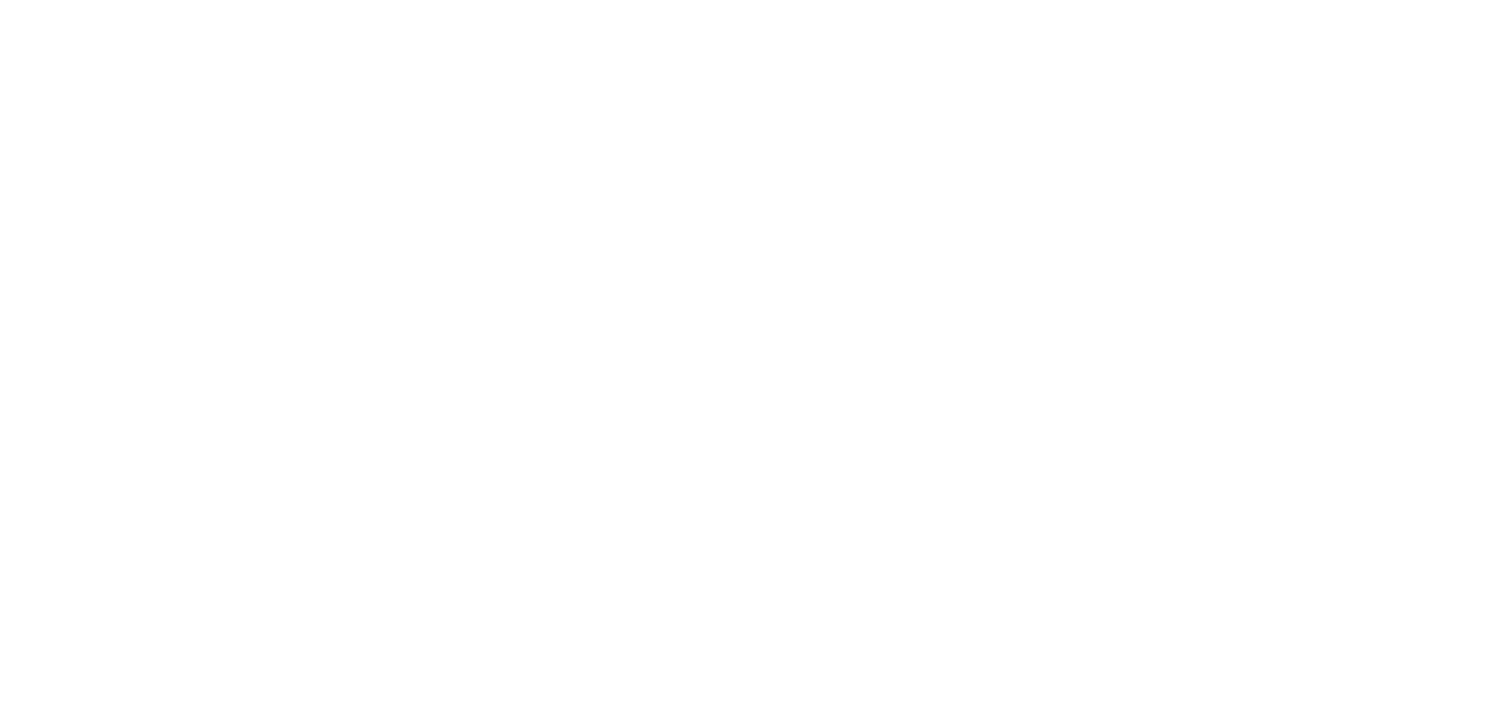 scroll, scrollTop: 0, scrollLeft: 0, axis: both 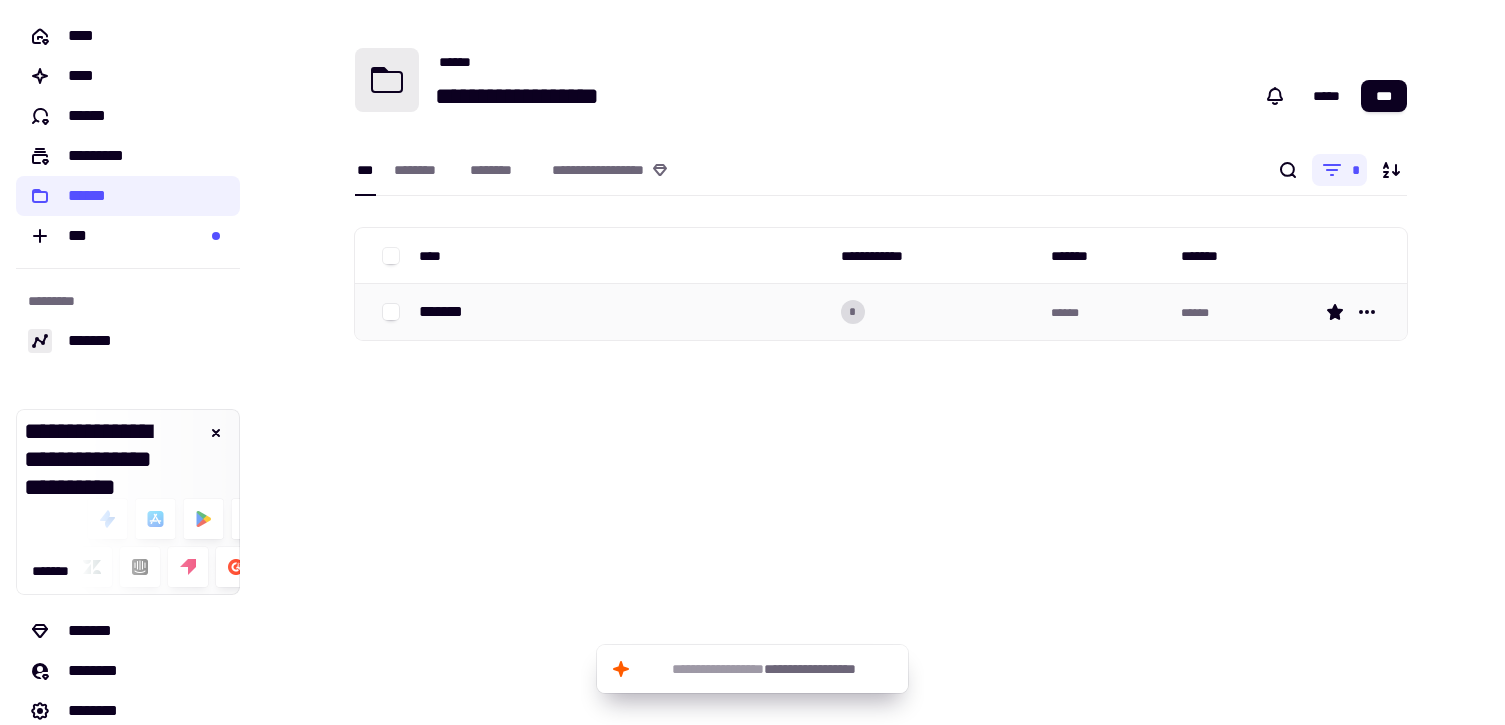 click on "*******" at bounding box center [622, 312] 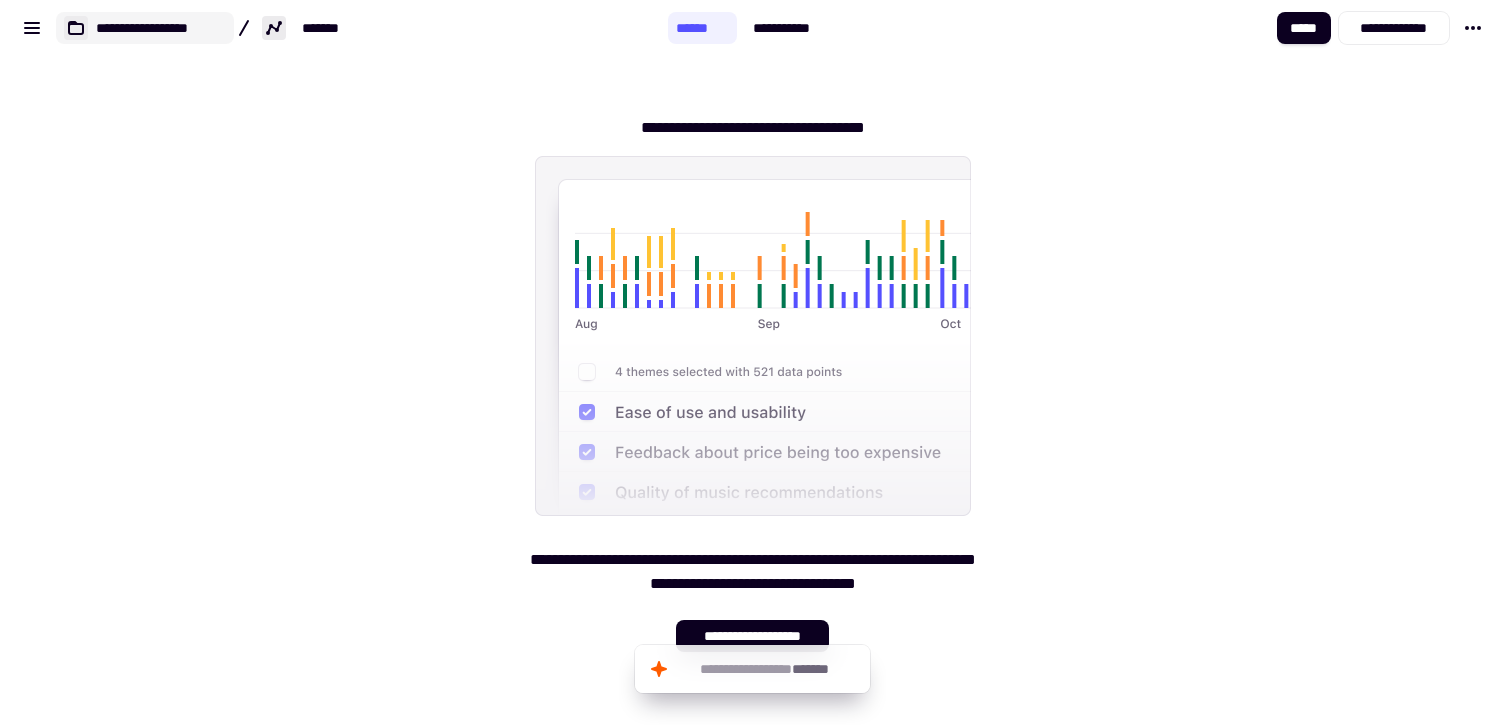 click on "**********" 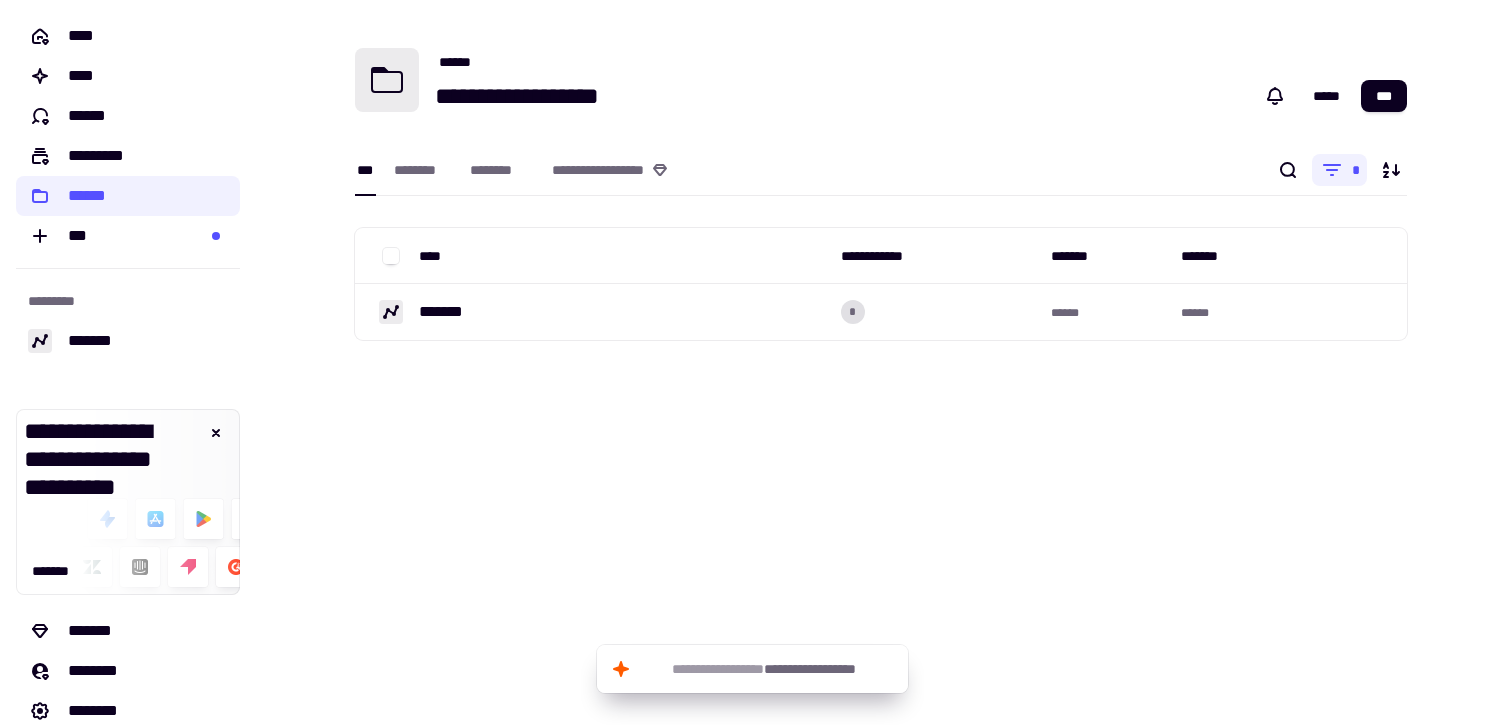click on "**********" at bounding box center (880, 202) 